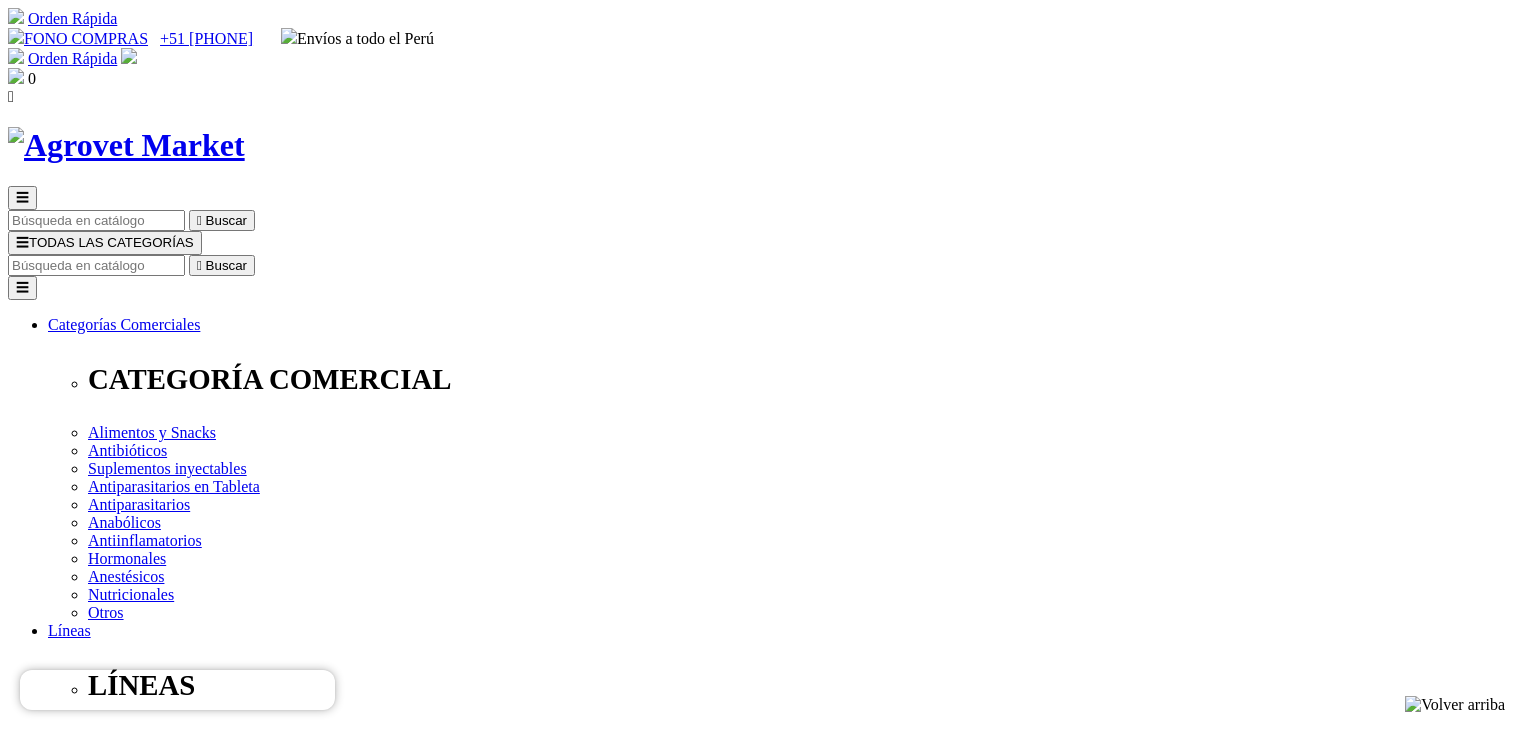 scroll, scrollTop: 400, scrollLeft: 0, axis: vertical 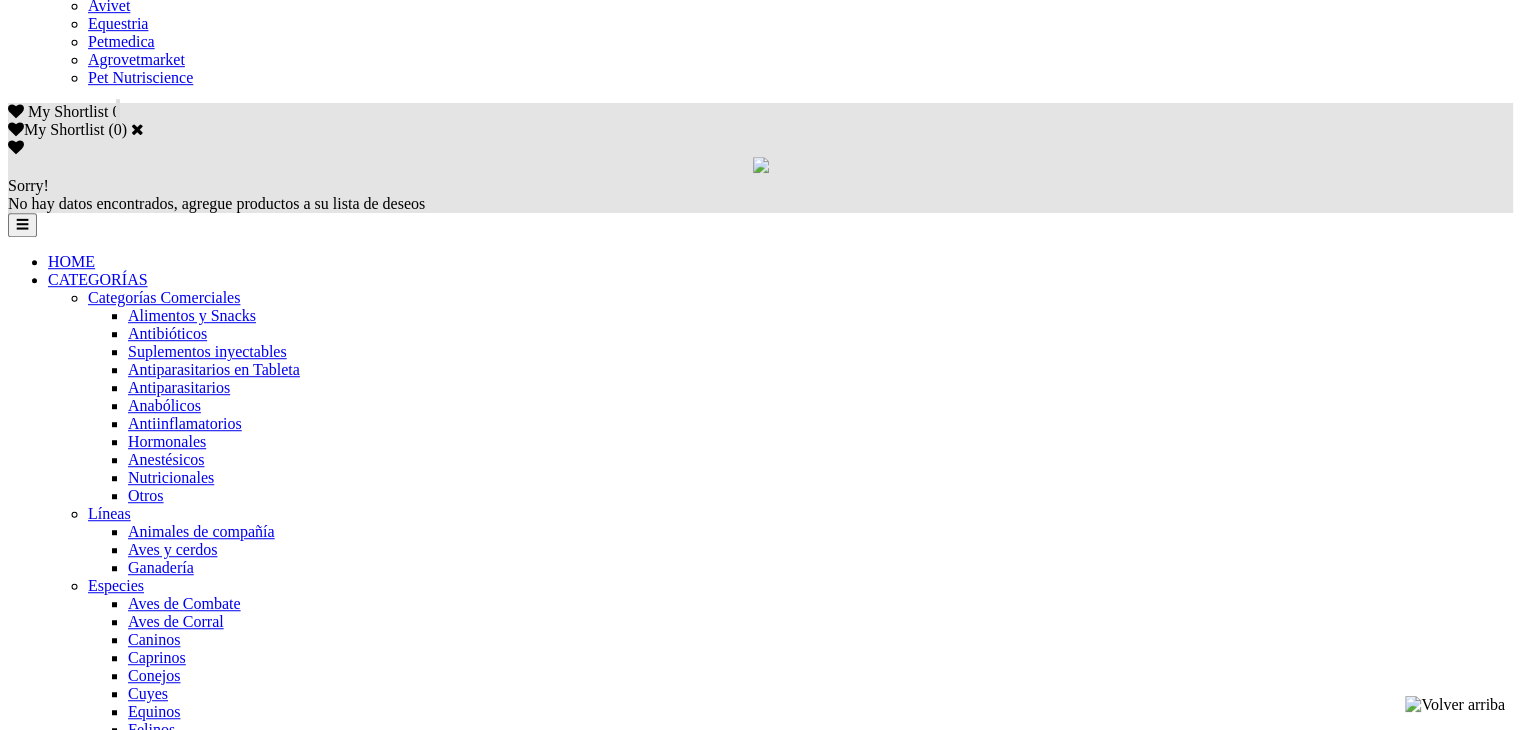 click on "Siguiente " at bounding box center [81, 6133] 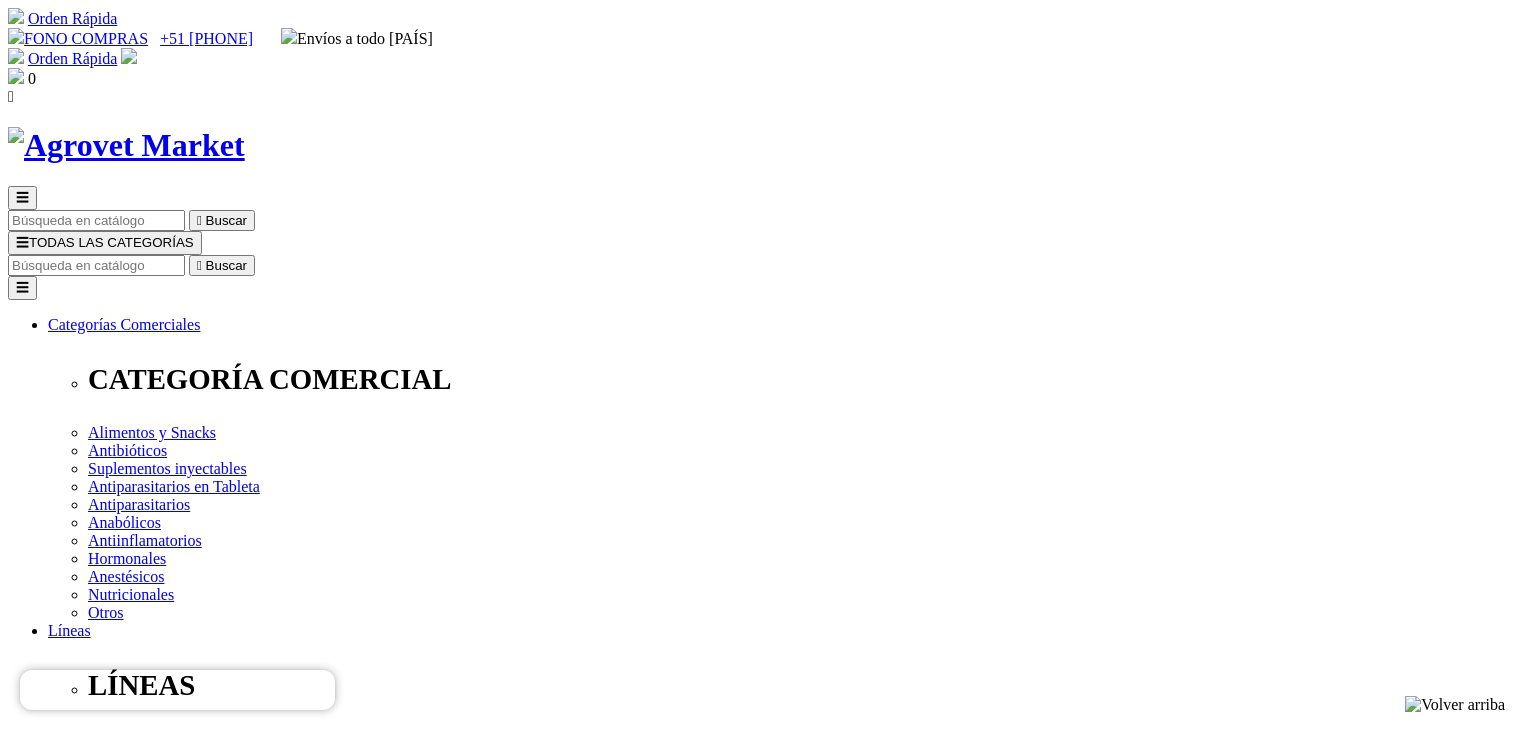 scroll, scrollTop: 199, scrollLeft: 0, axis: vertical 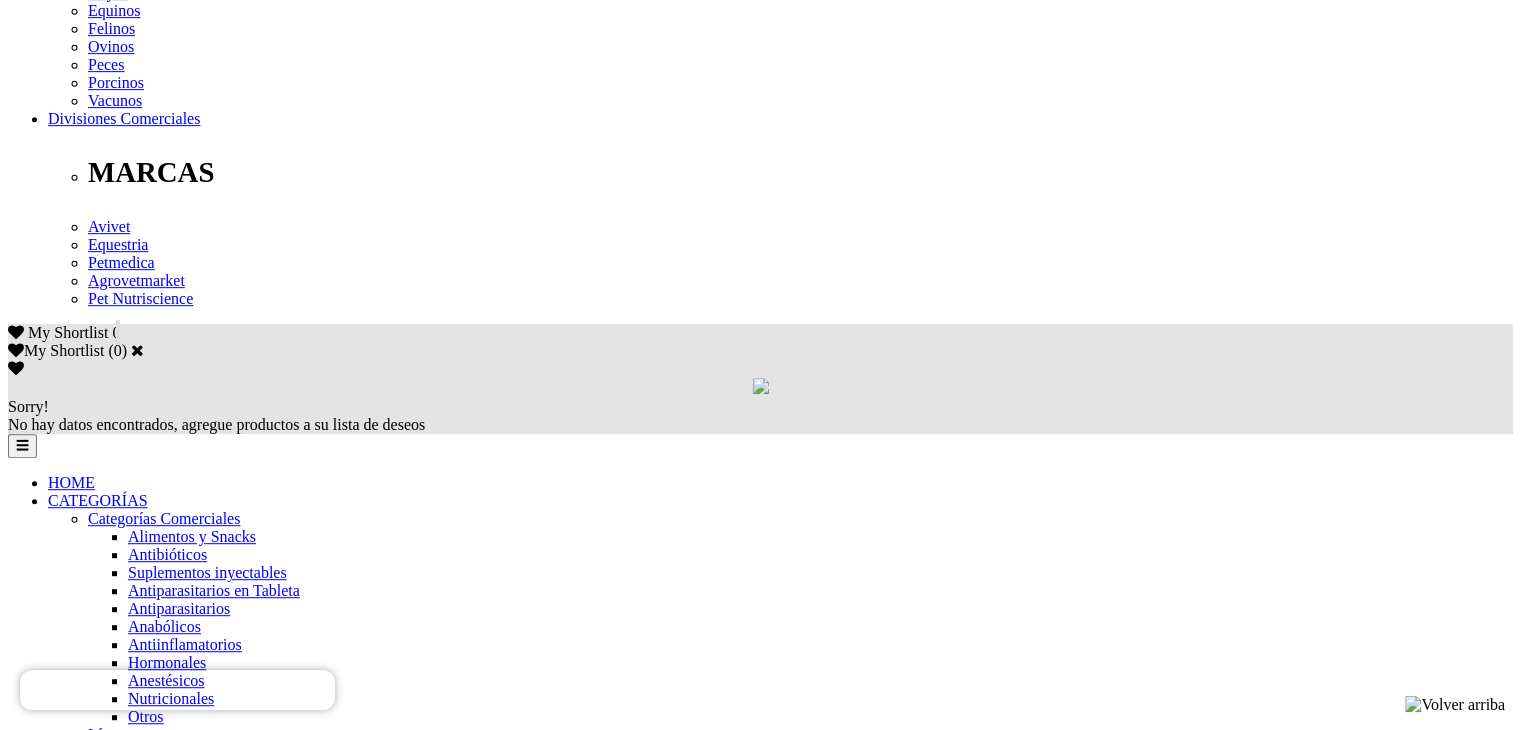 click on "Siguiente " at bounding box center [81, 6354] 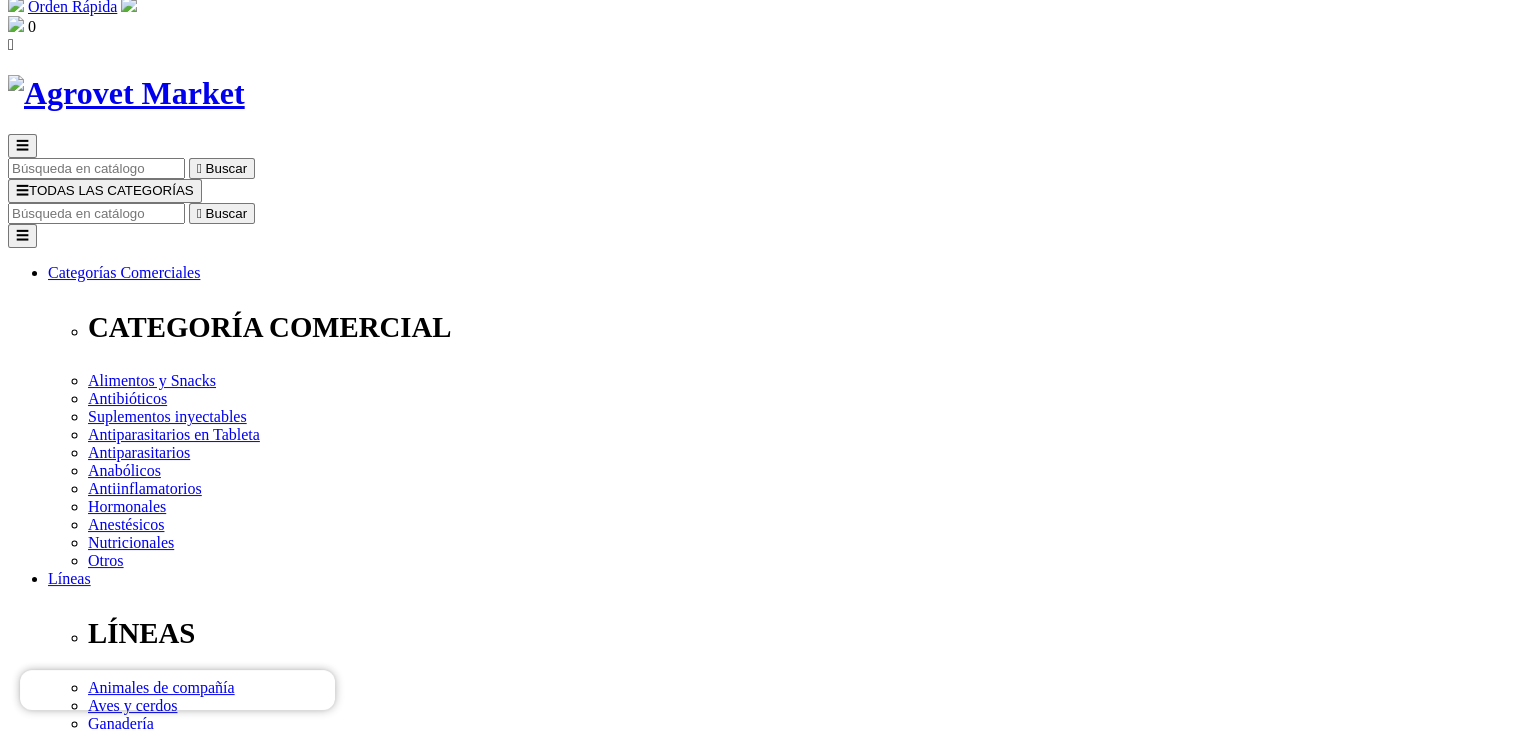 scroll, scrollTop: 100, scrollLeft: 0, axis: vertical 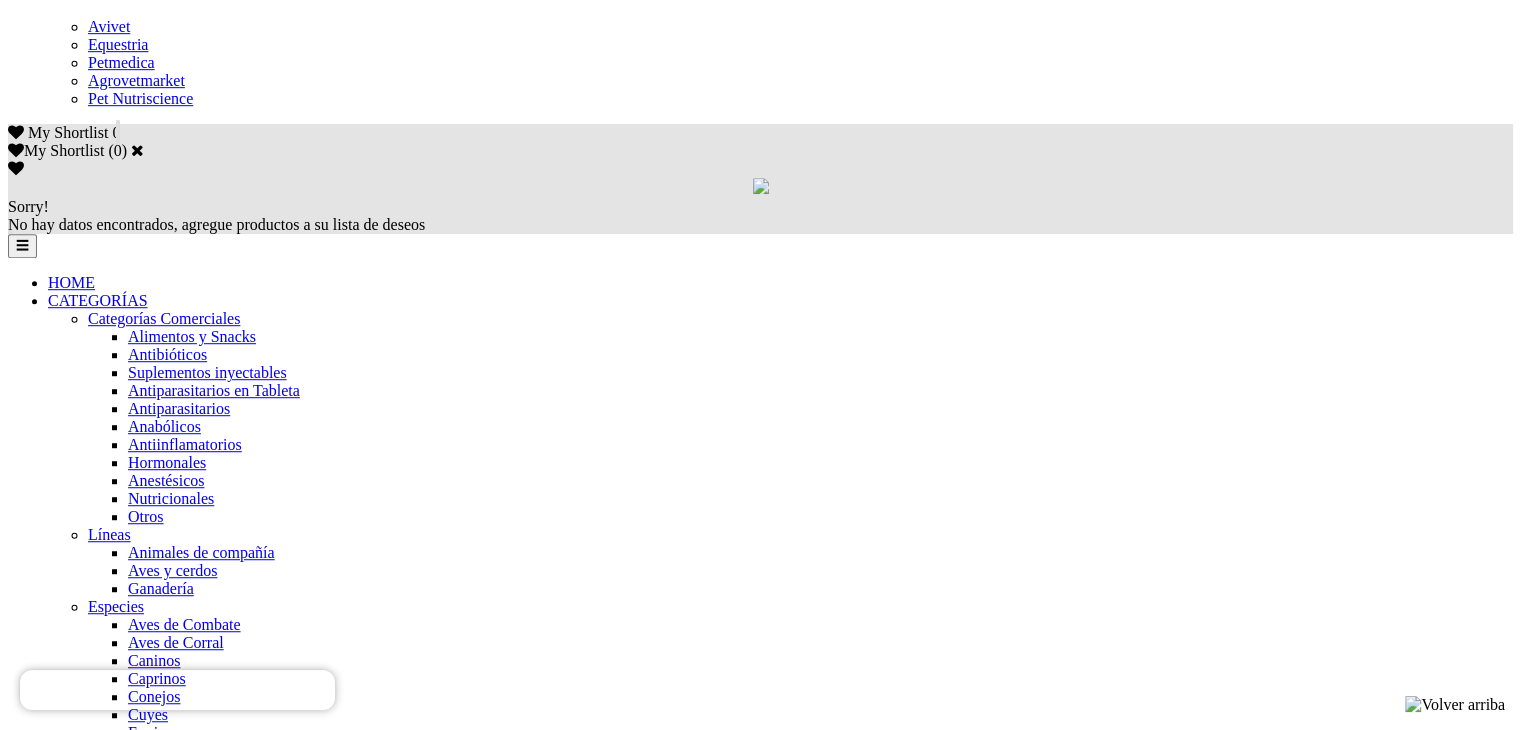 click on "Siguiente " at bounding box center [81, 6154] 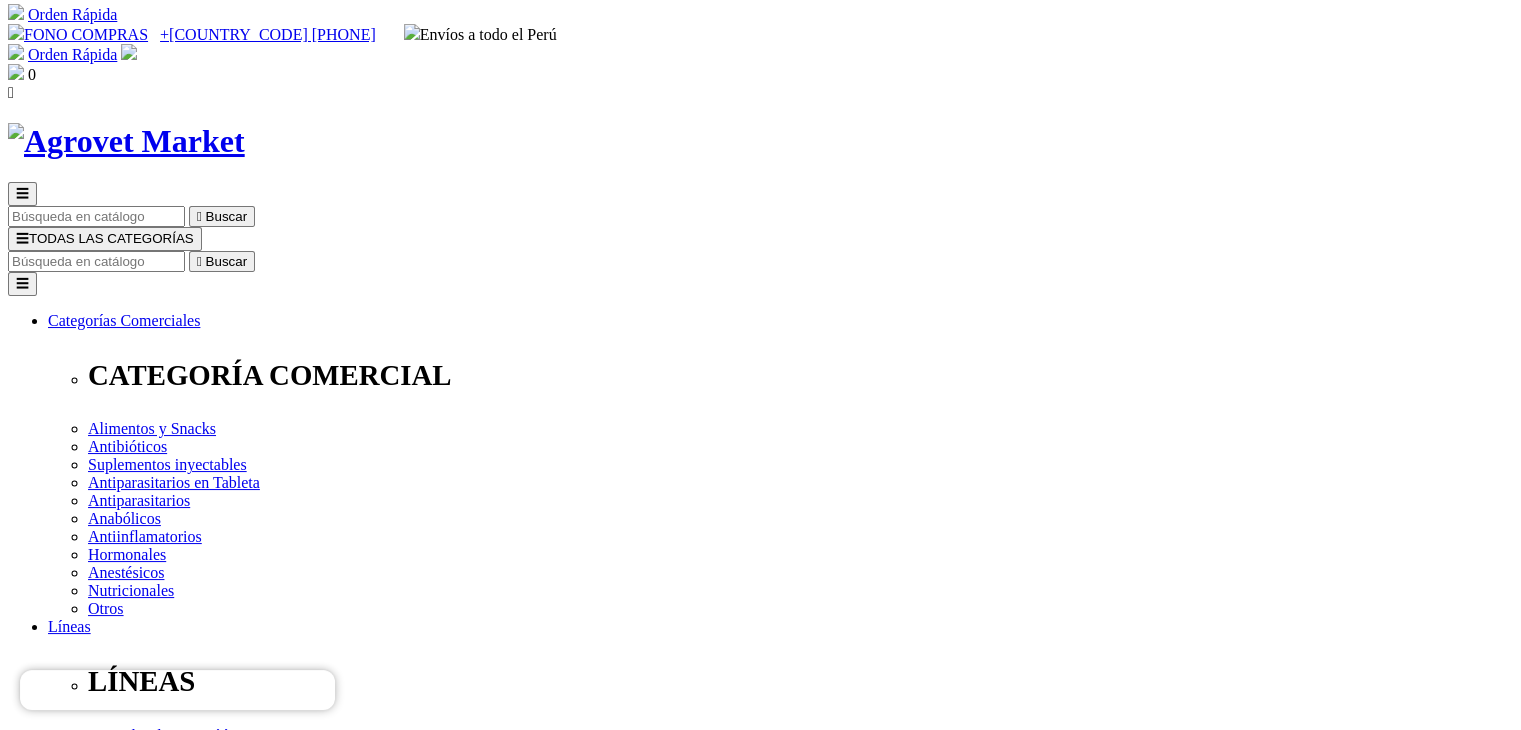 scroll, scrollTop: 0, scrollLeft: 0, axis: both 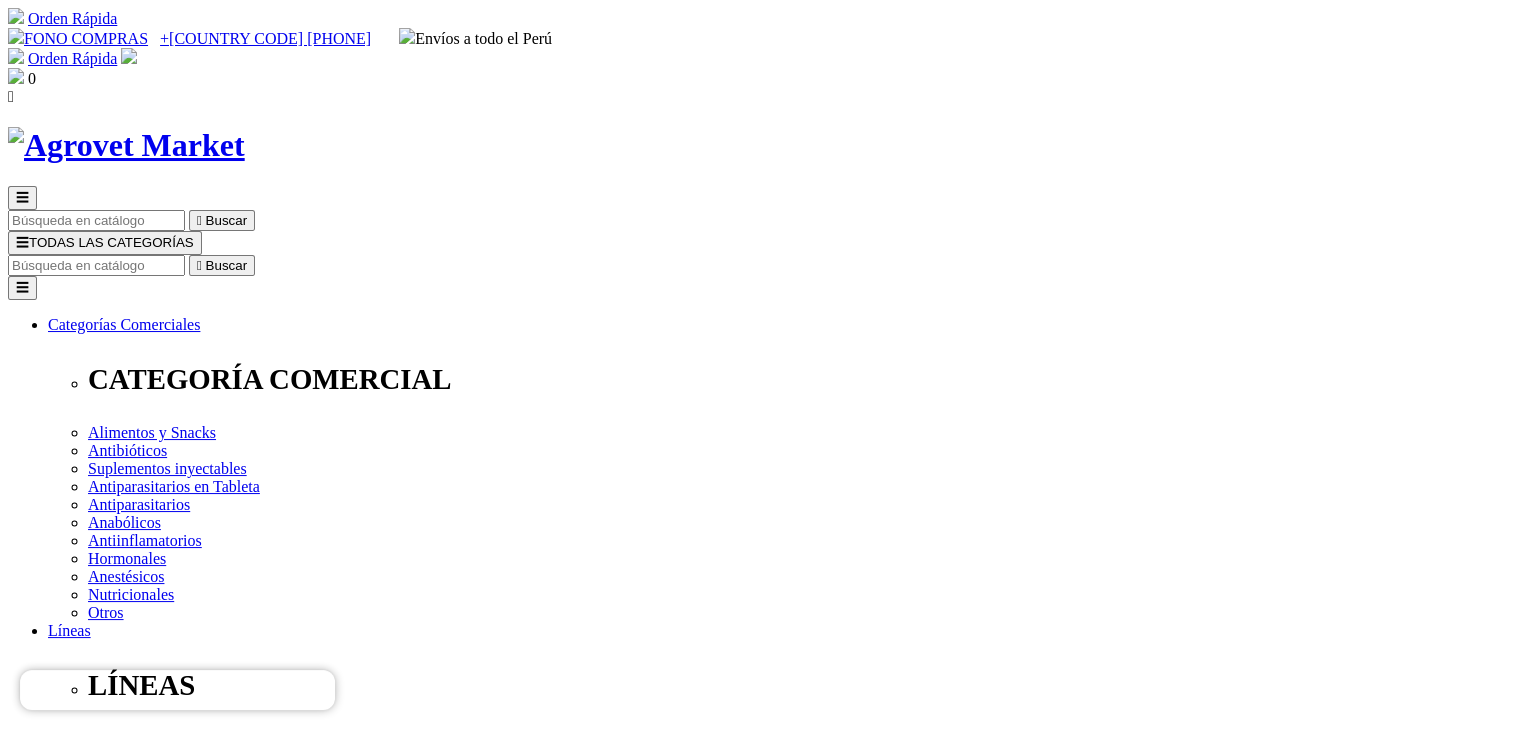 click at bounding box center [96, 265] 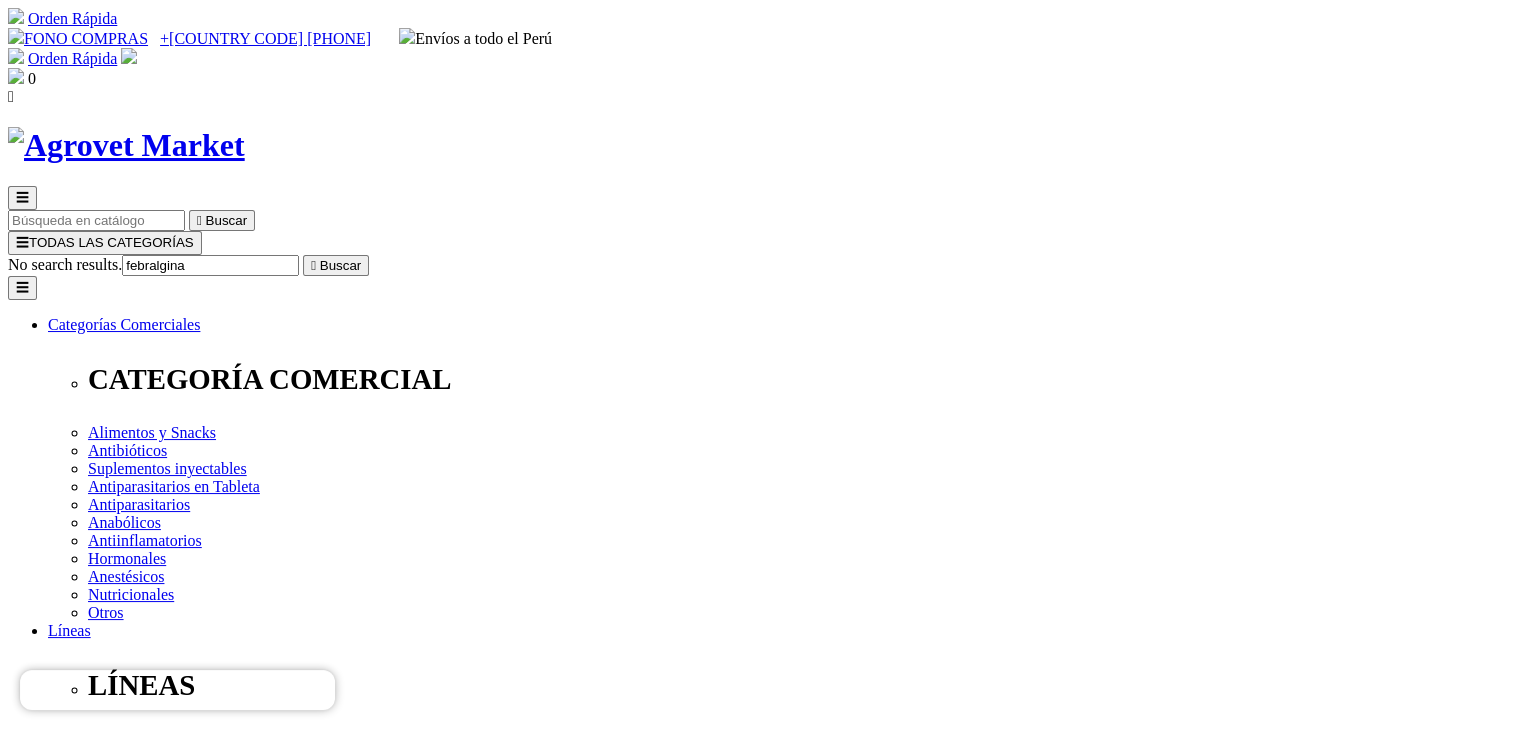 type on "febralgina" 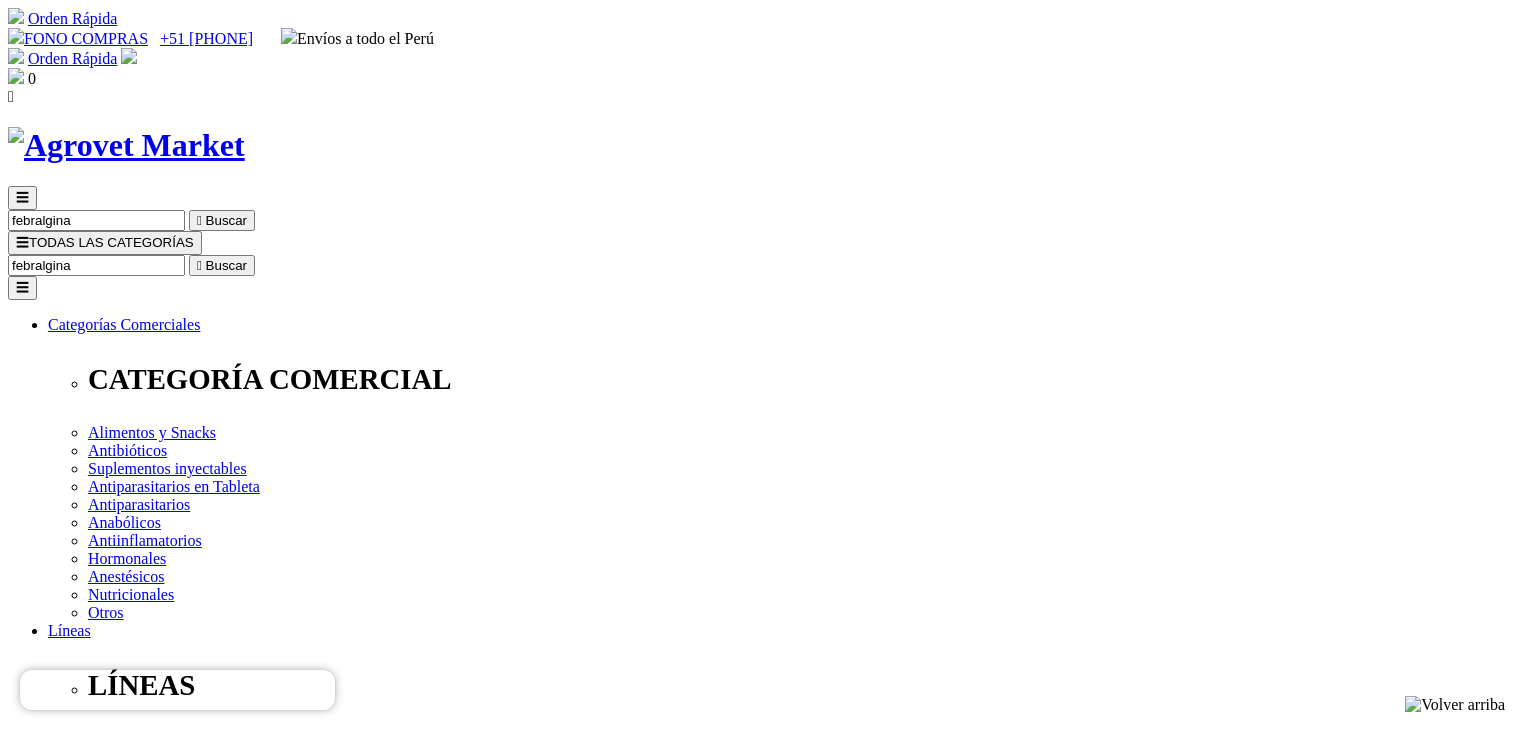 scroll, scrollTop: 0, scrollLeft: 0, axis: both 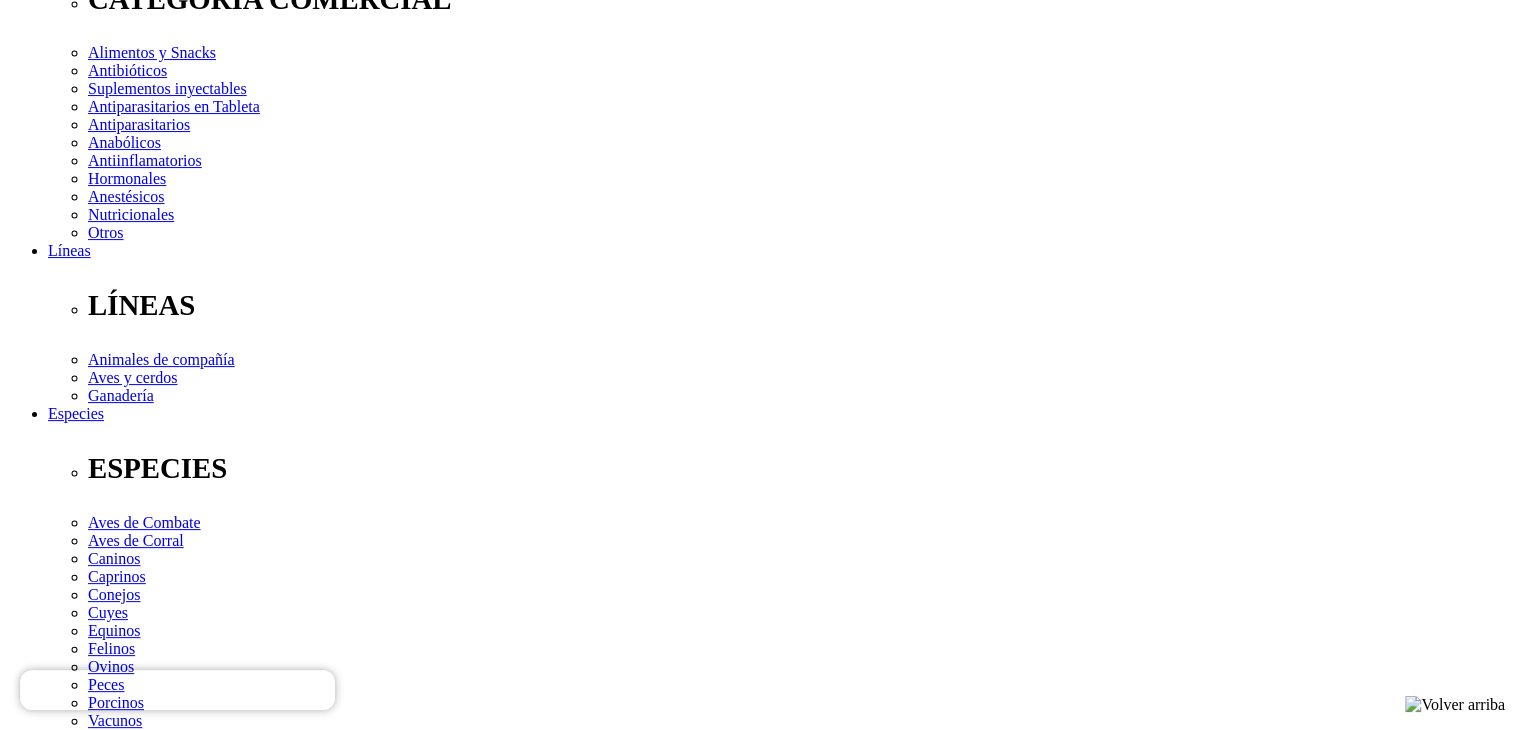 click at bounding box center (94, 2033) 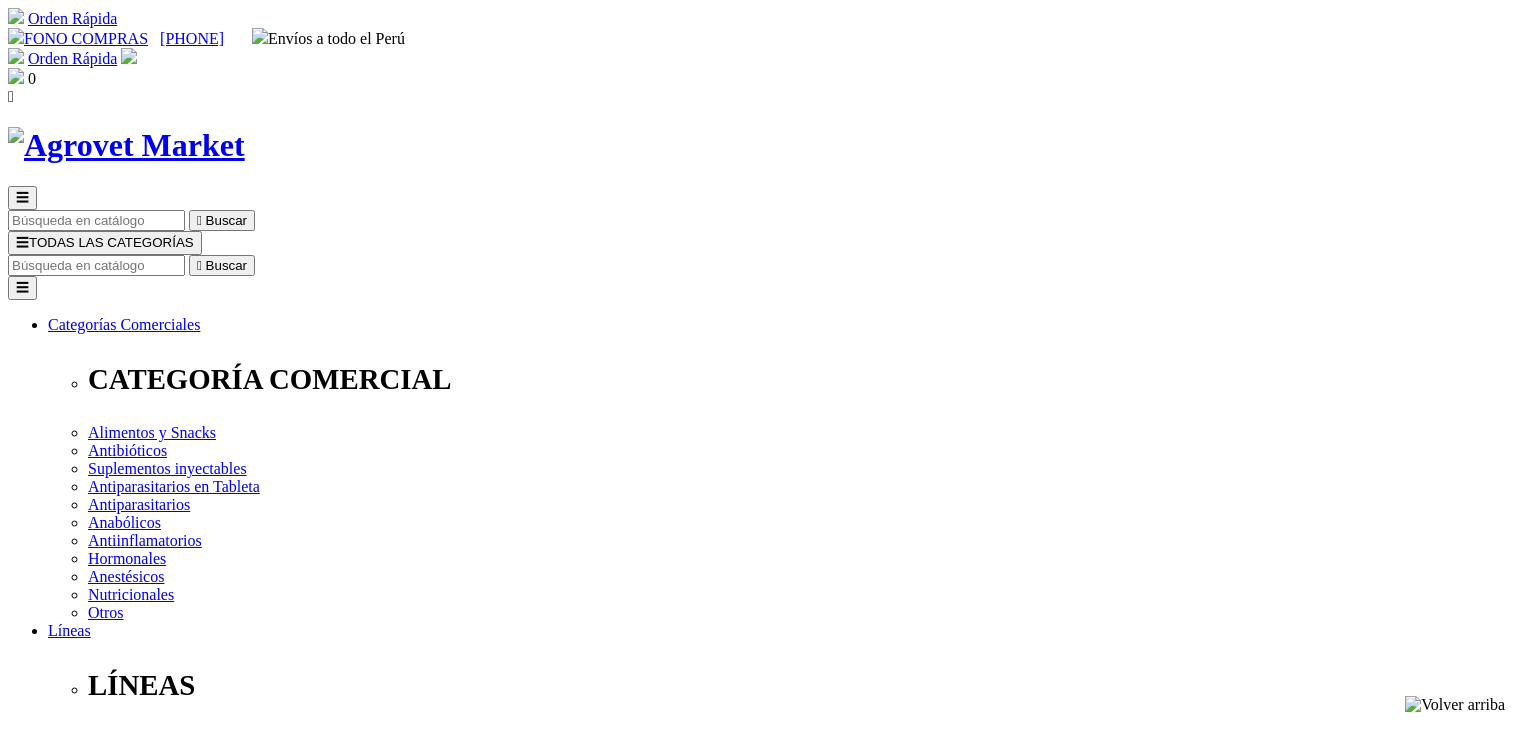 scroll, scrollTop: 0, scrollLeft: 0, axis: both 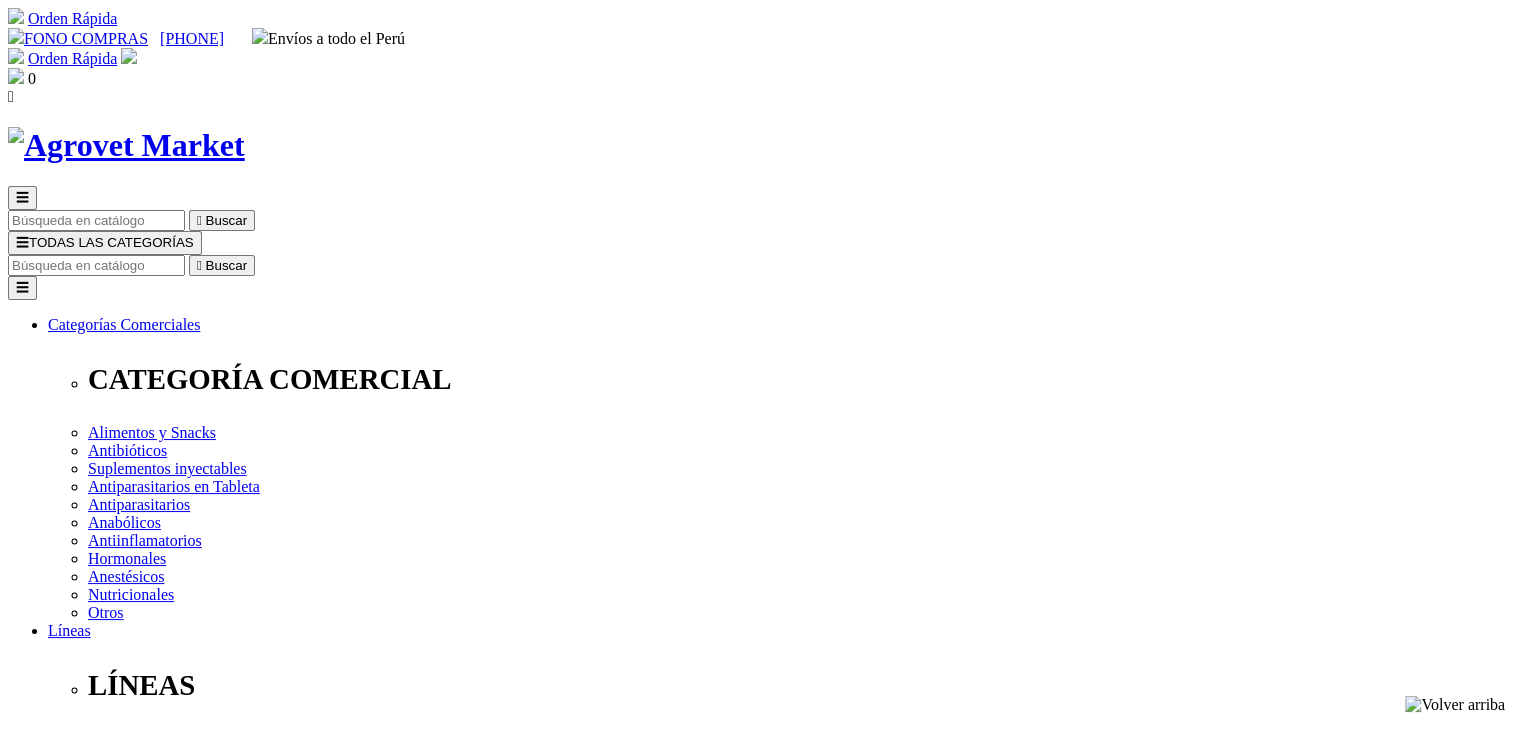 select on "0" 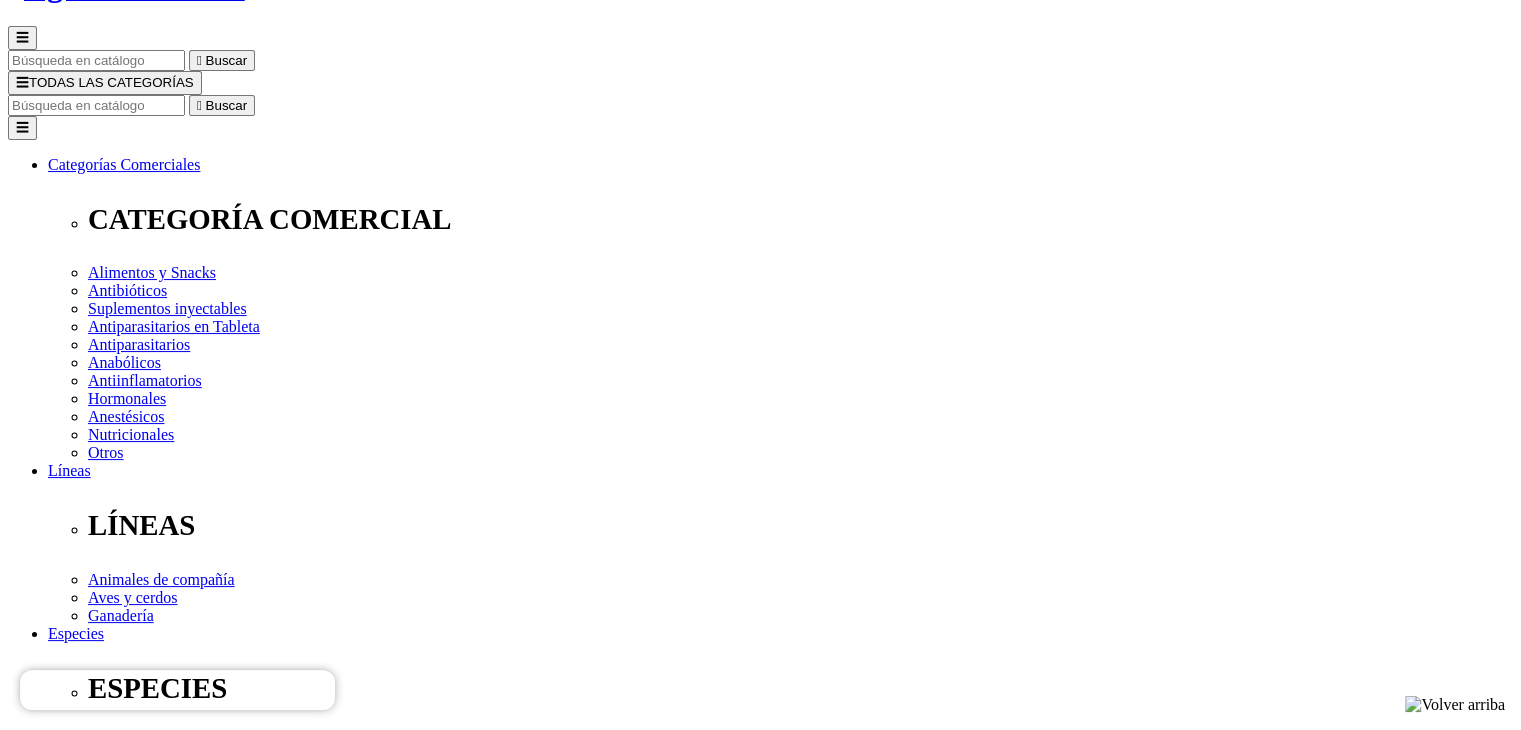 scroll, scrollTop: 0, scrollLeft: 0, axis: both 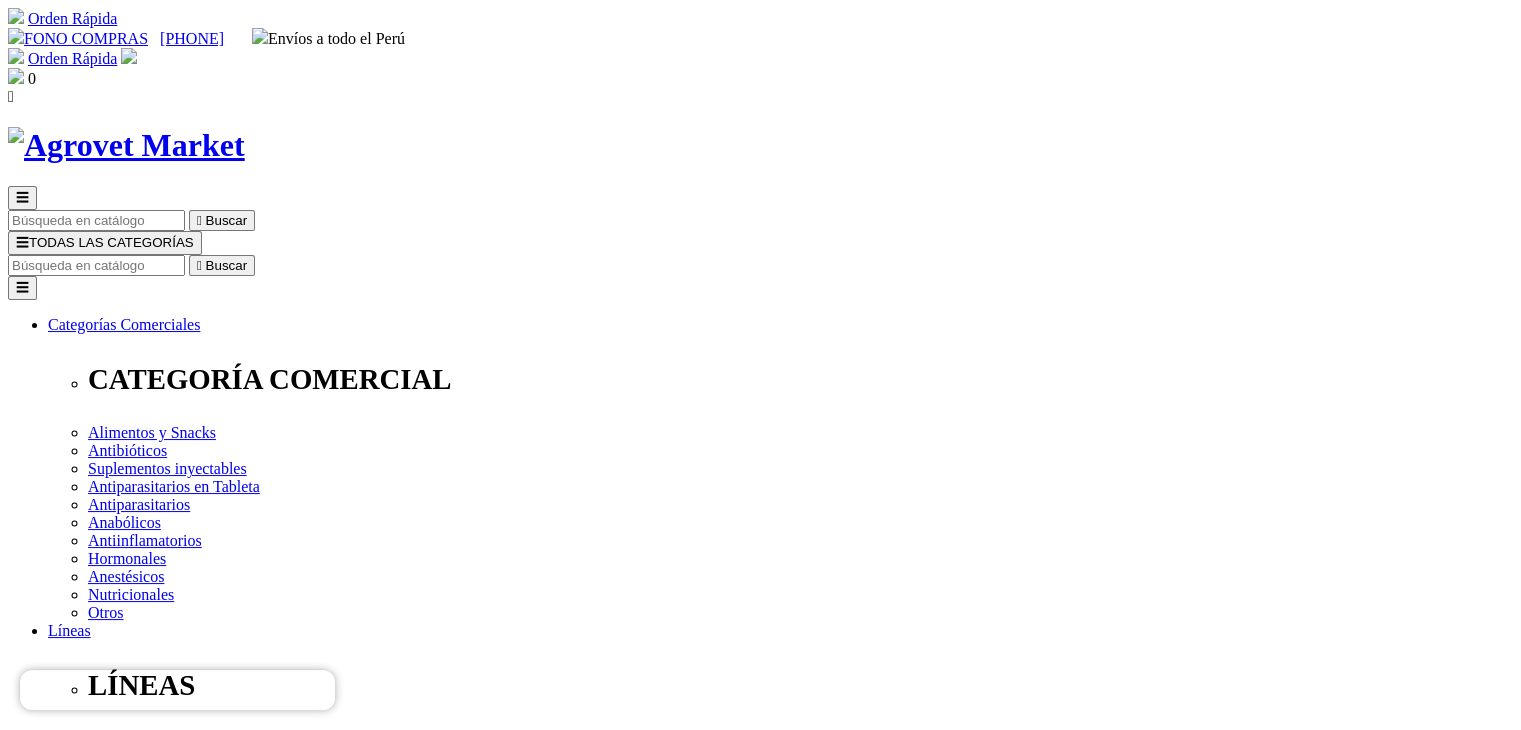 click at bounding box center (96, 265) 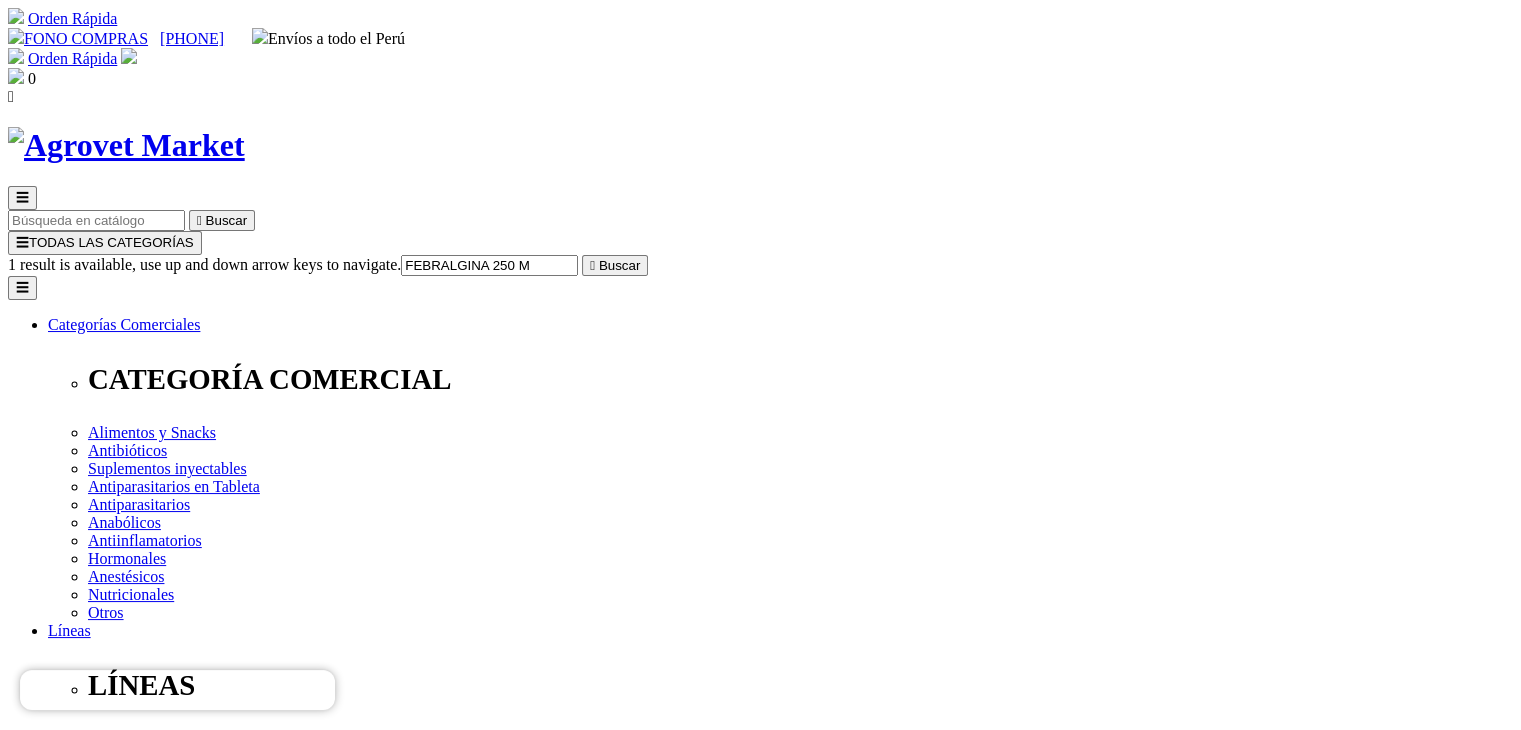 type on "FEBRALGINA 250 ML" 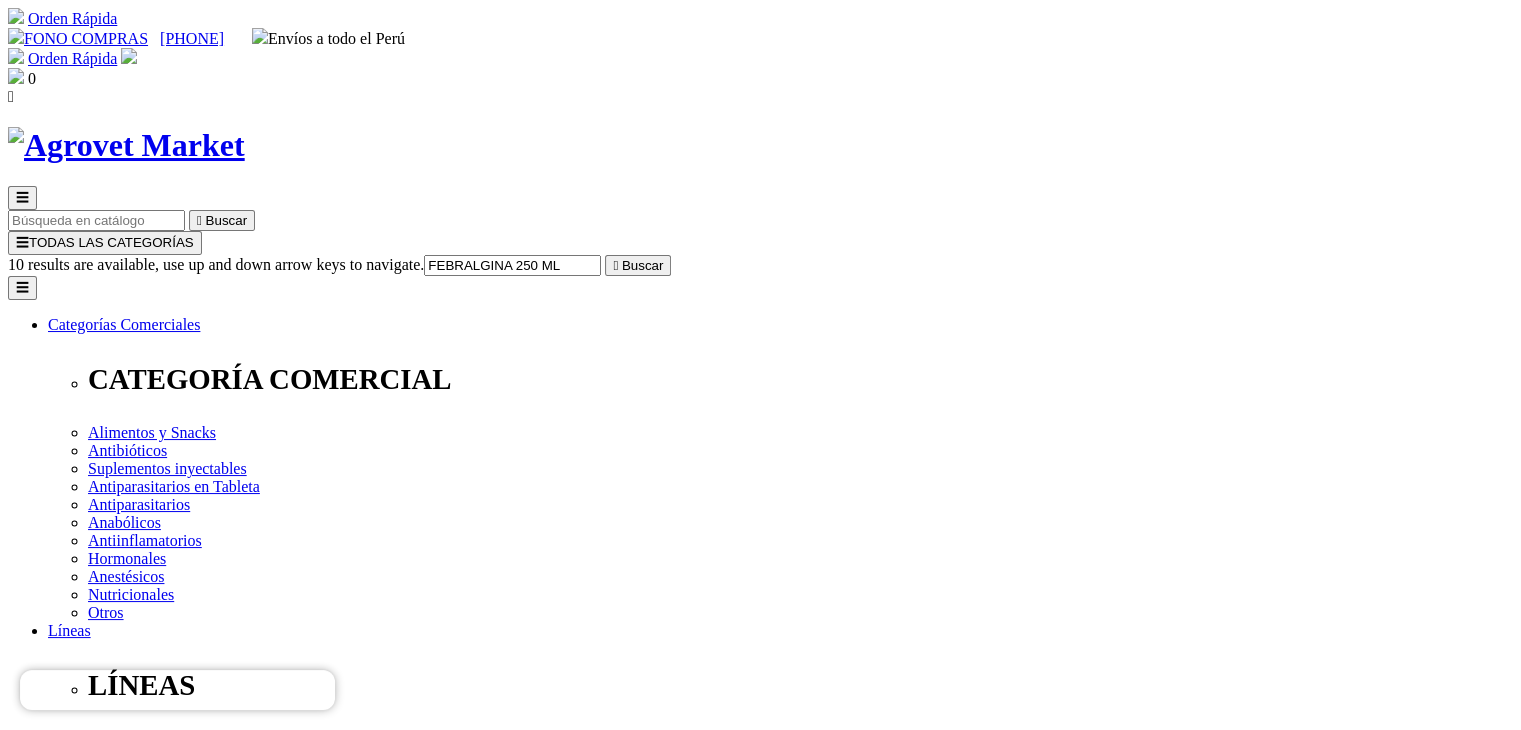 click on "Febralgina® Compuesta" at bounding box center [135, 7630] 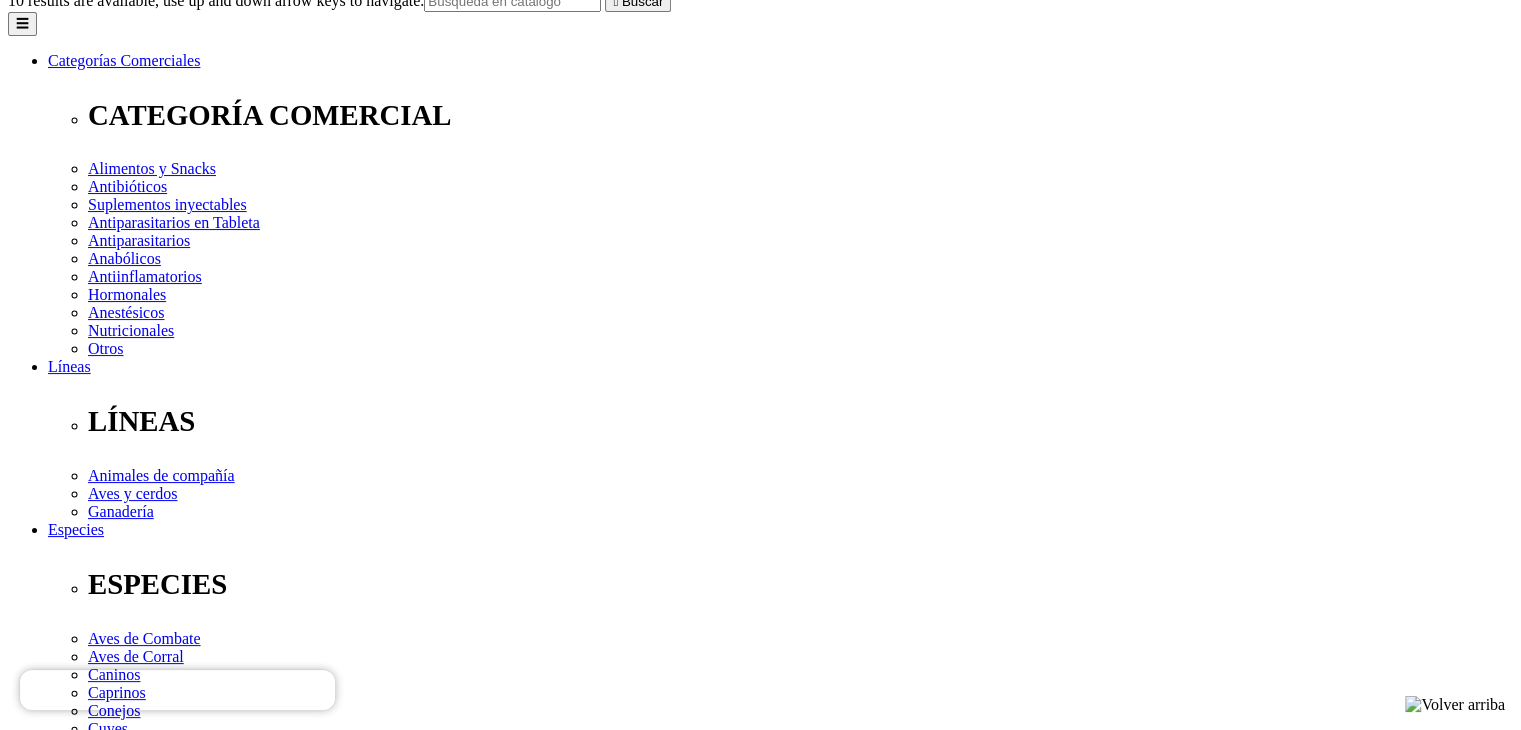scroll, scrollTop: 0, scrollLeft: 0, axis: both 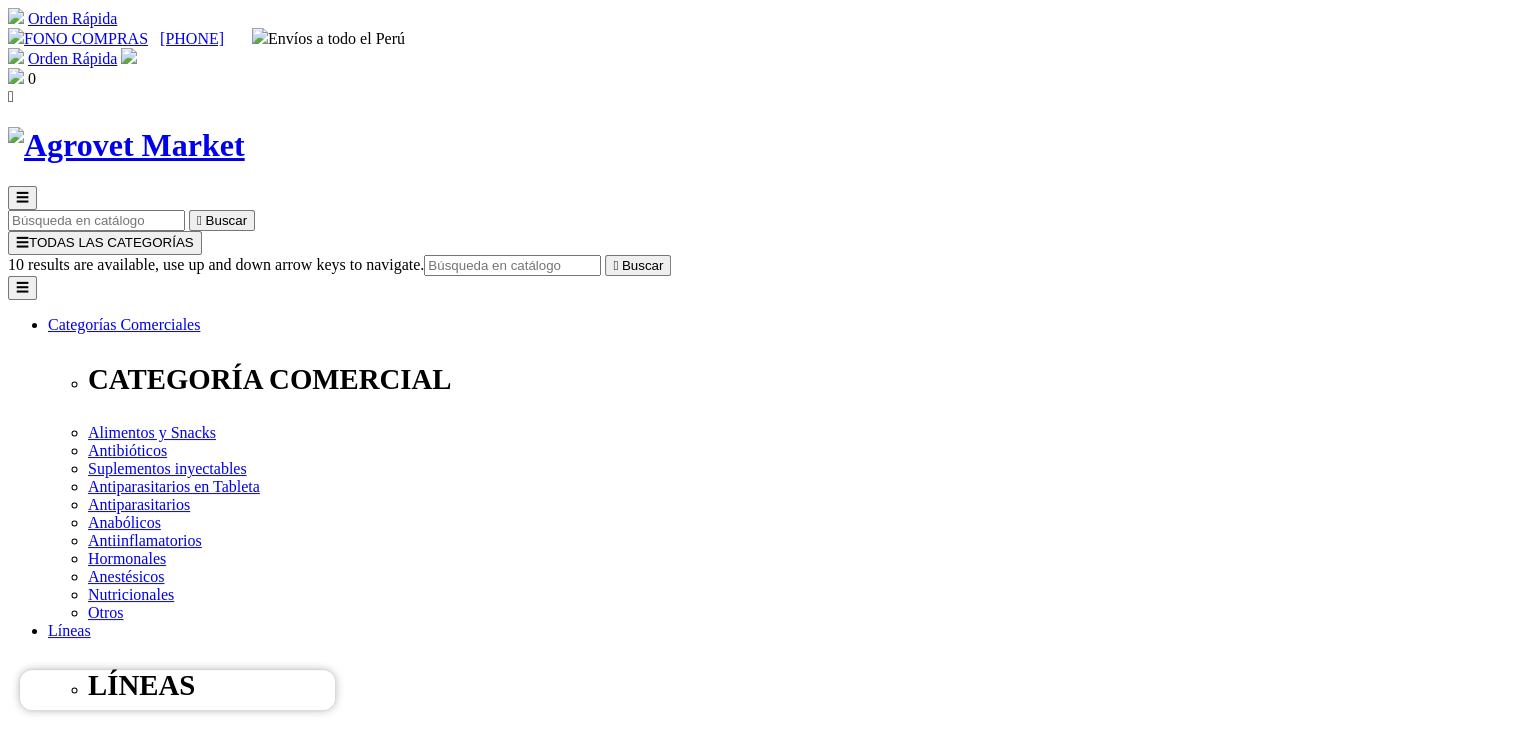 click at bounding box center [512, 265] 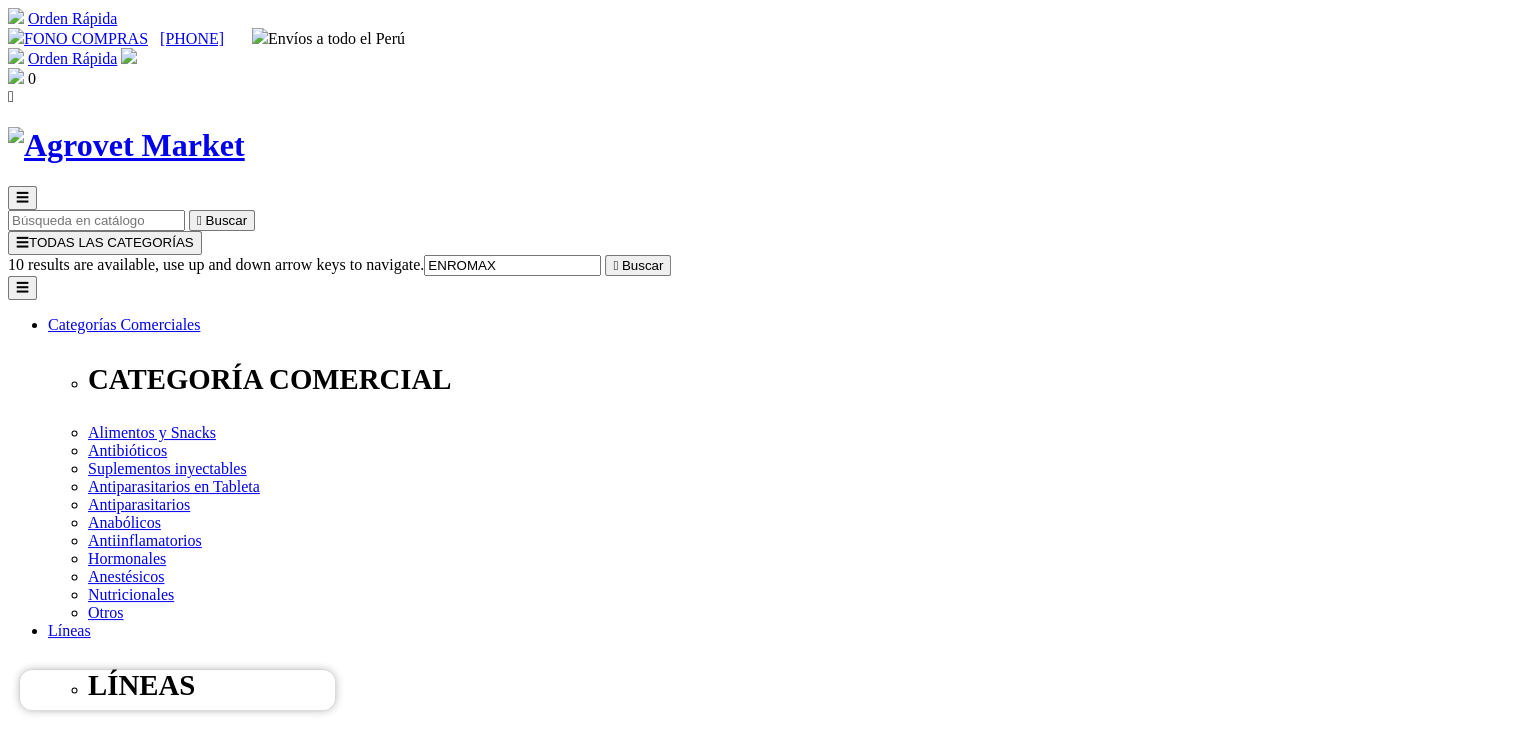 type on "ENROMAX" 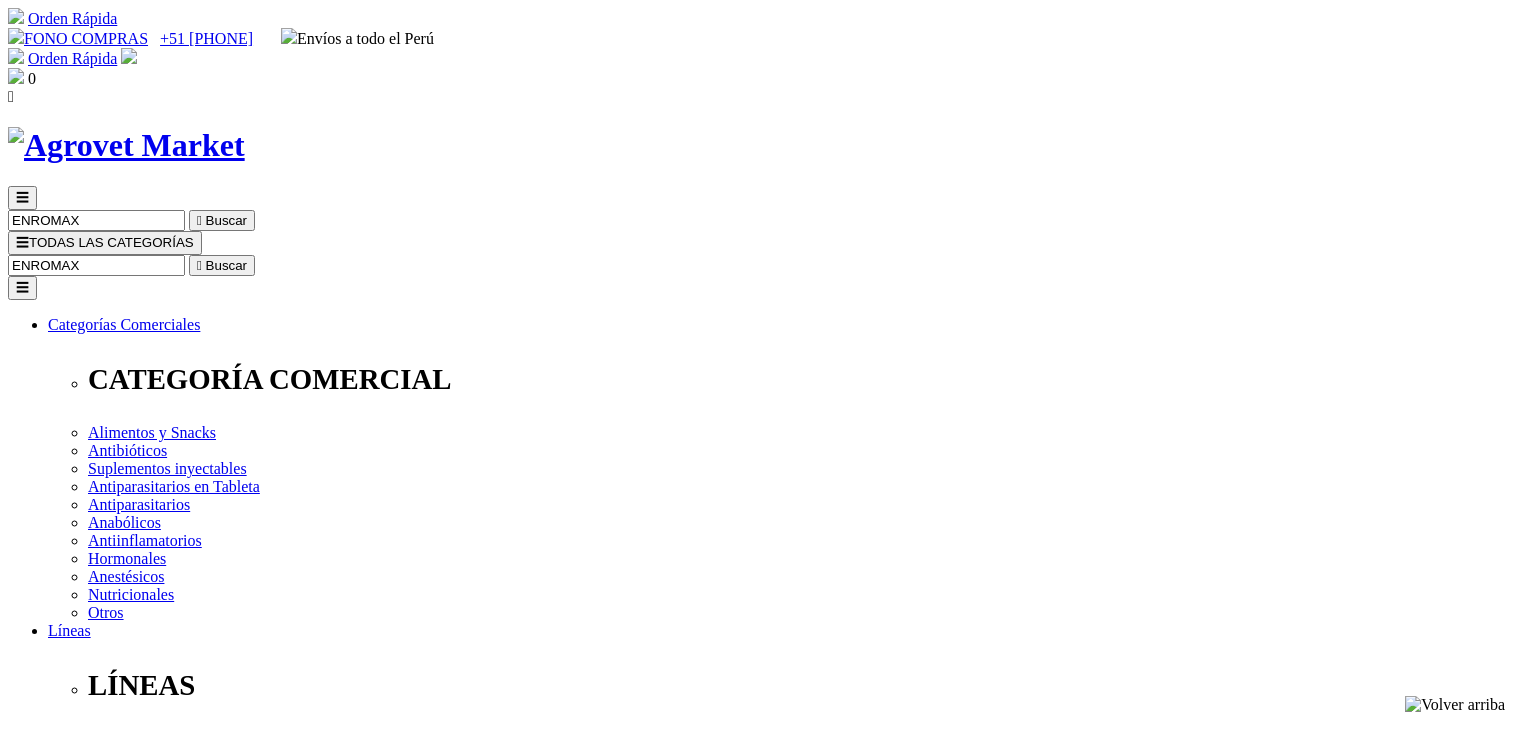 scroll, scrollTop: 0, scrollLeft: 0, axis: both 